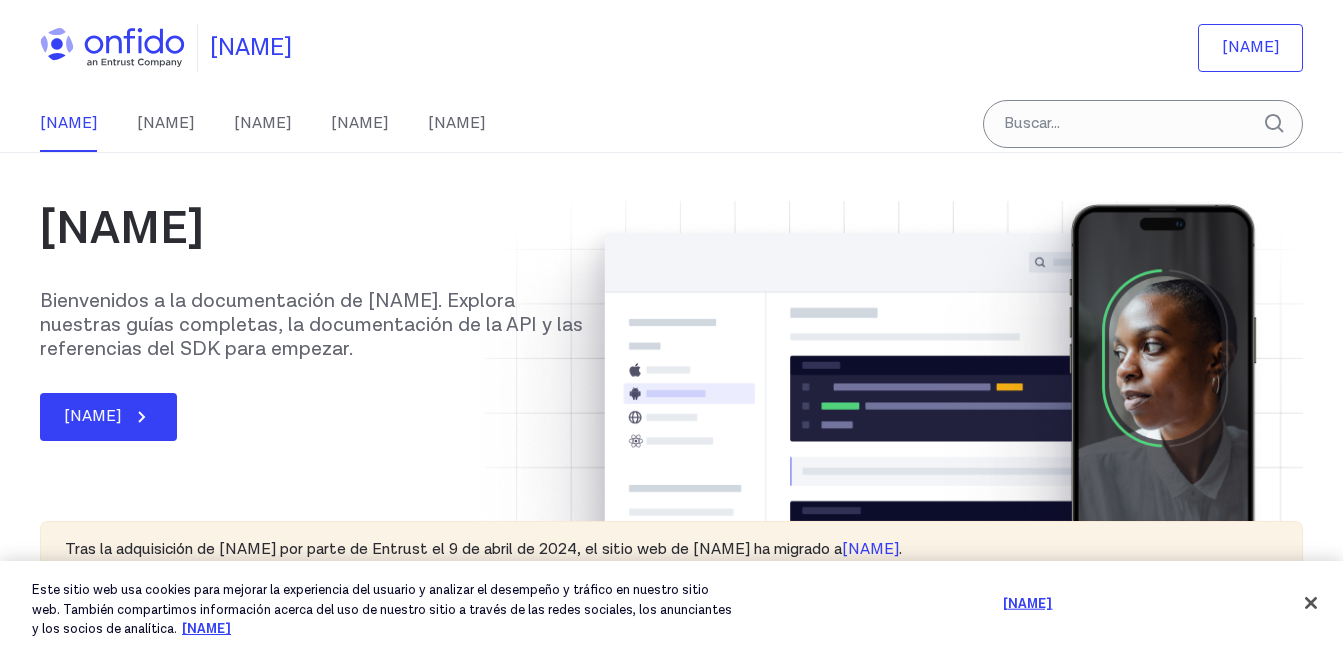 scroll, scrollTop: 500, scrollLeft: 0, axis: vertical 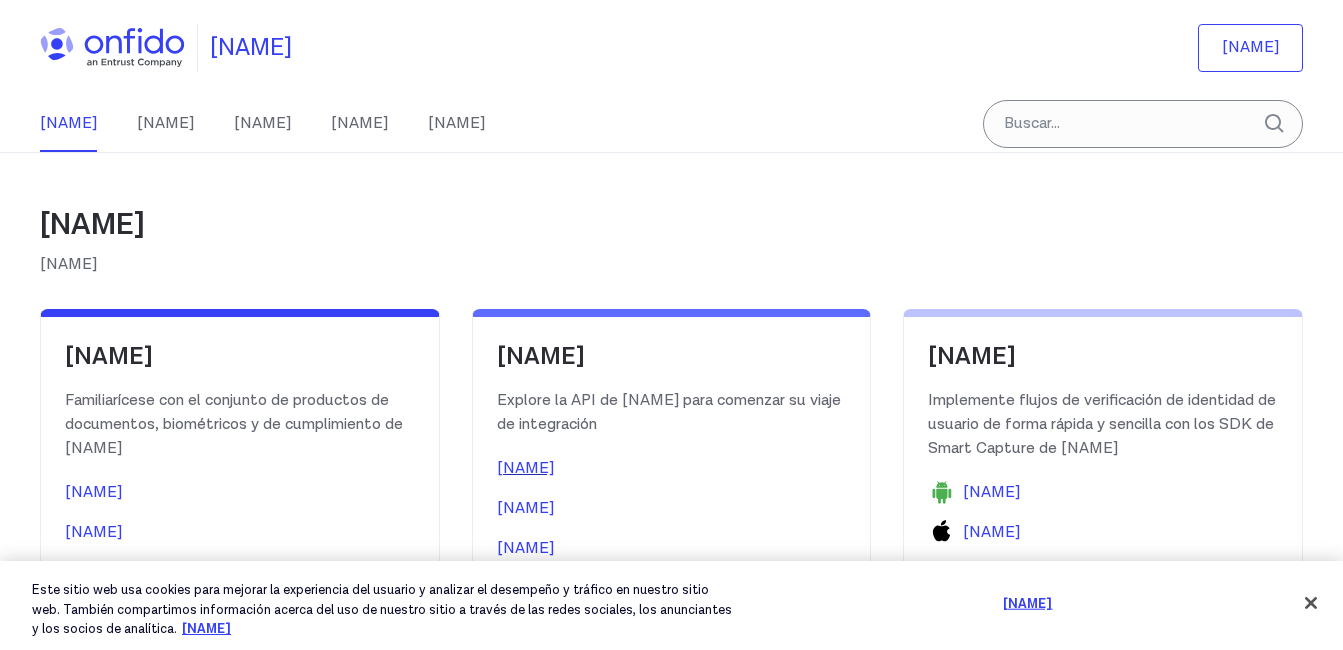 click on "[NAME]" at bounding box center (525, 469) 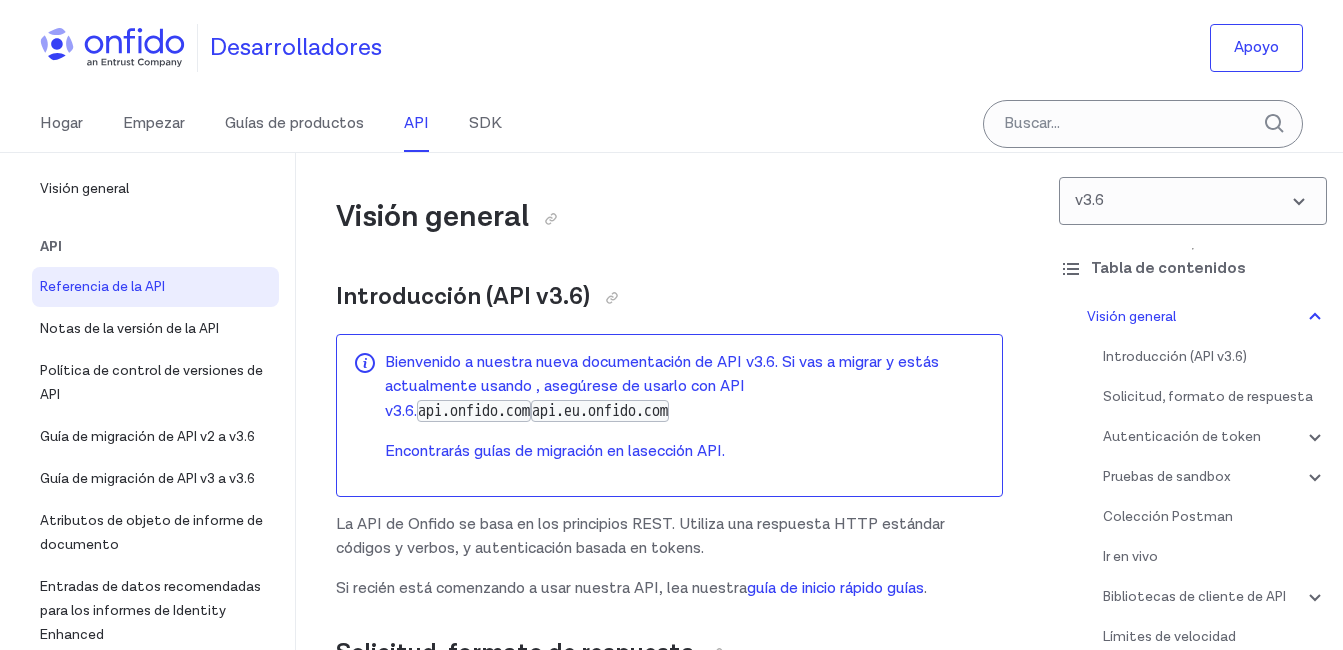 scroll, scrollTop: 200, scrollLeft: 0, axis: vertical 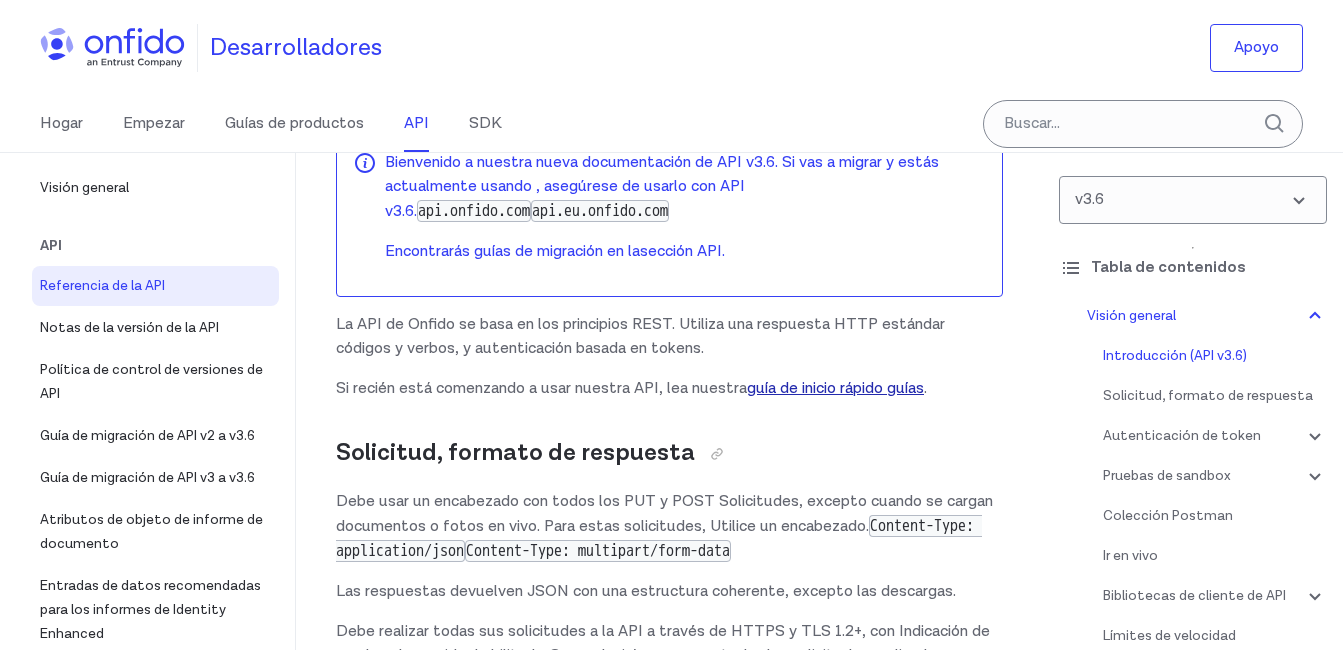 click on "guía de inicio rápido
guías" at bounding box center (835, 388) 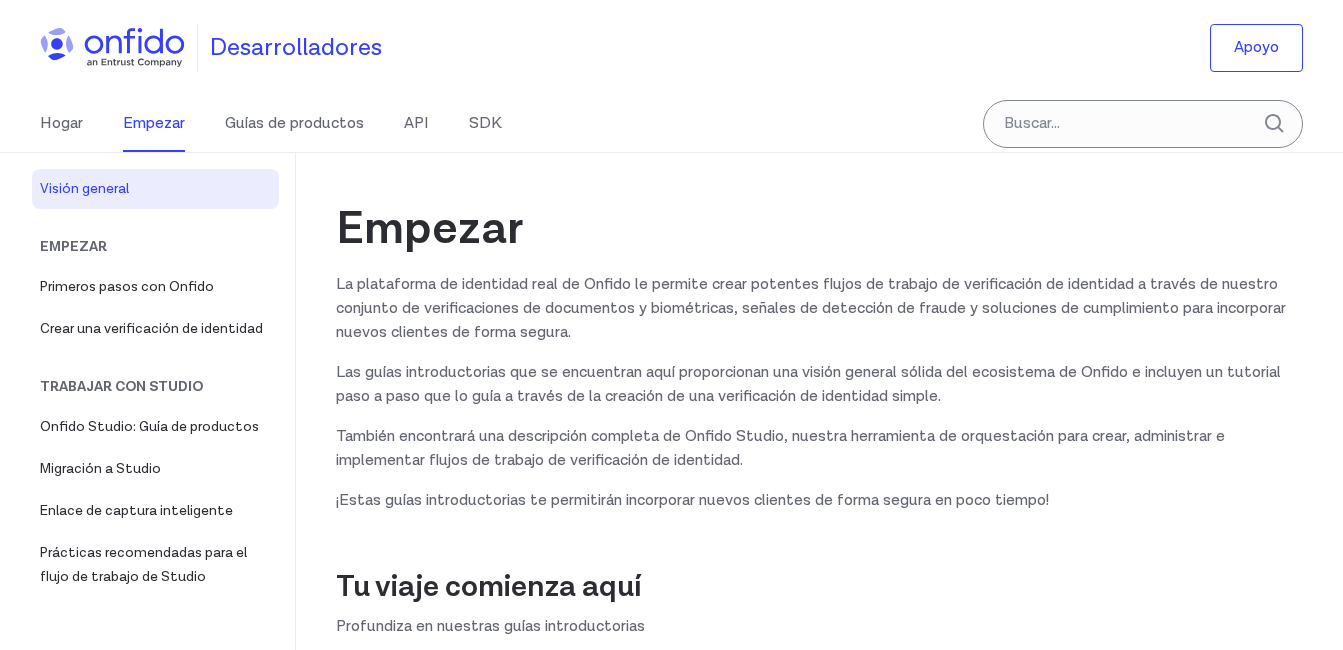 scroll, scrollTop: 0, scrollLeft: 0, axis: both 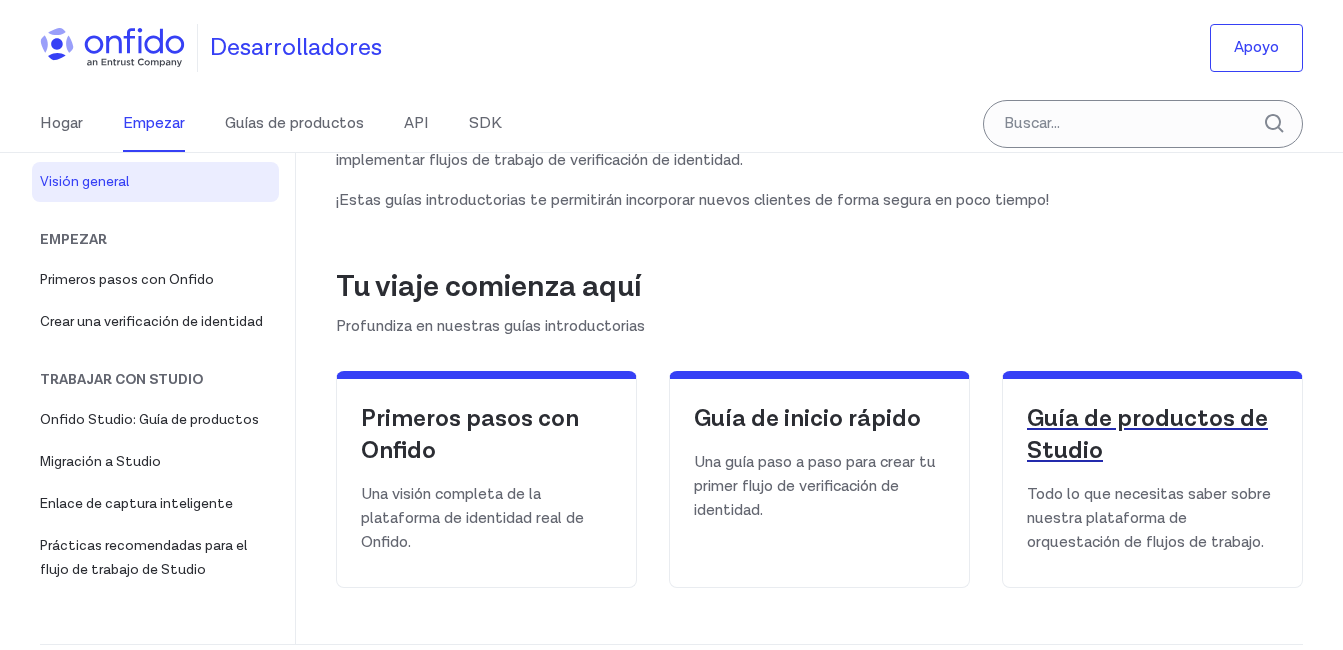 click on "Guía de productos de Studio" at bounding box center (1152, 435) 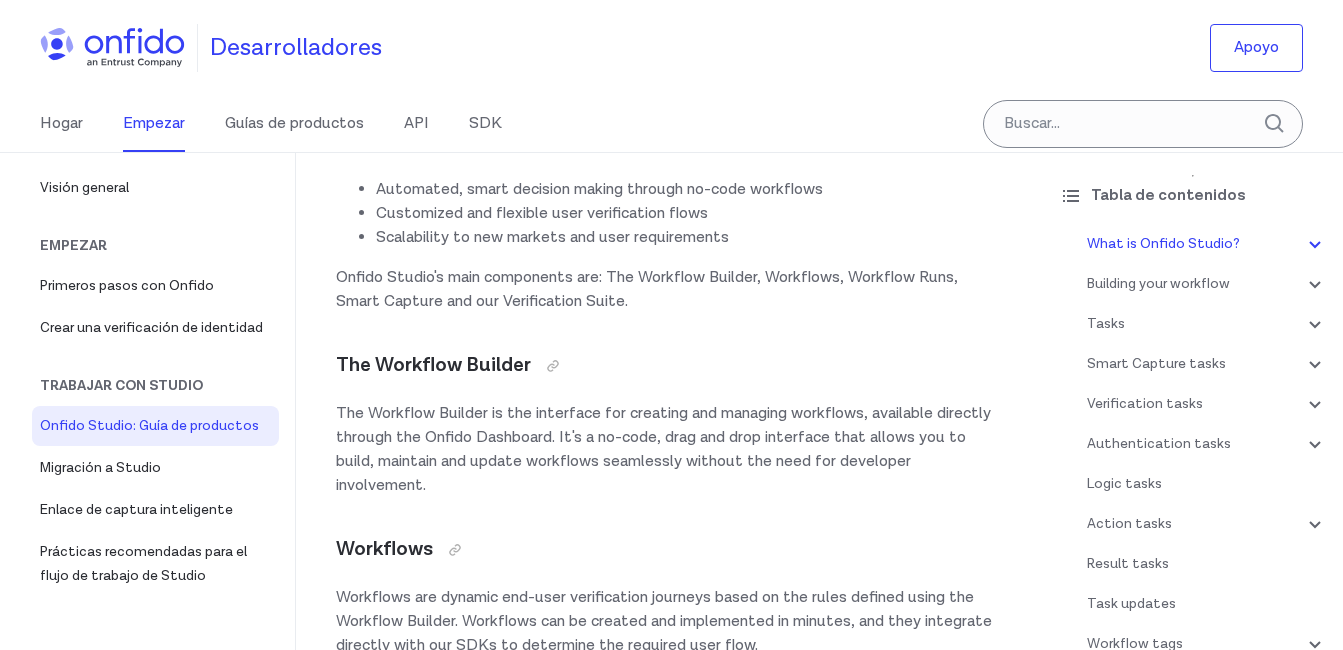 scroll, scrollTop: 0, scrollLeft: 0, axis: both 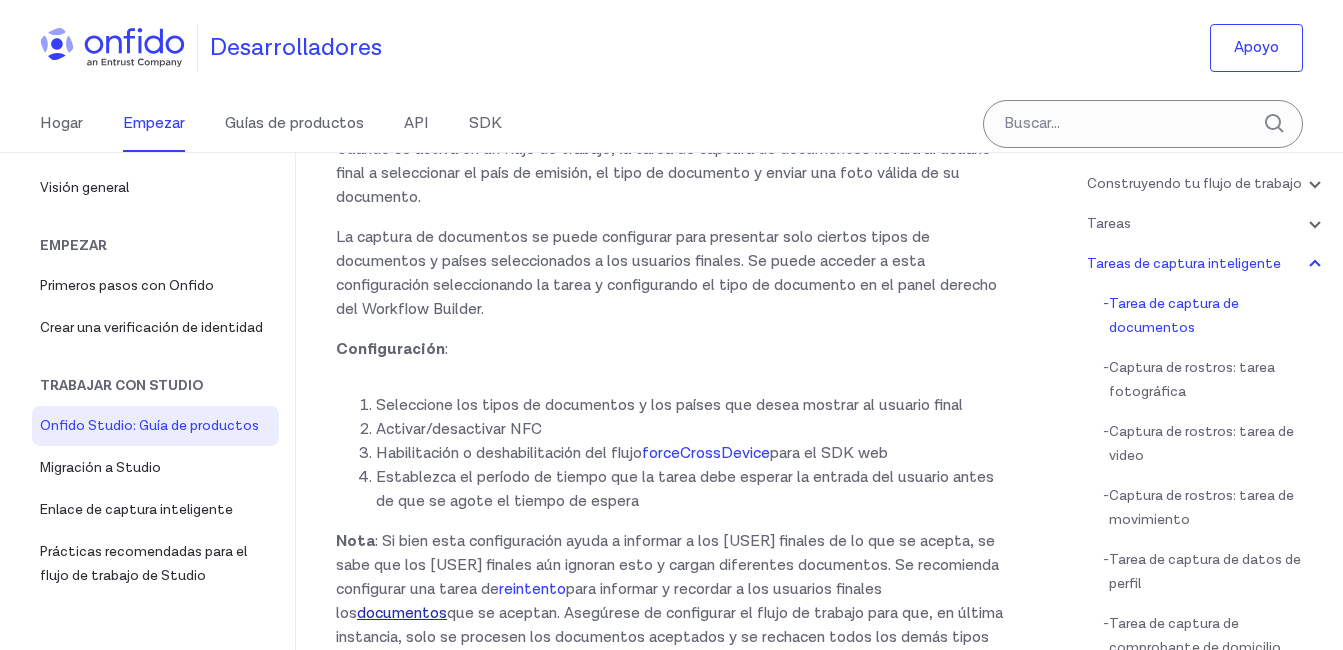click on "documentos" at bounding box center [402, 613] 